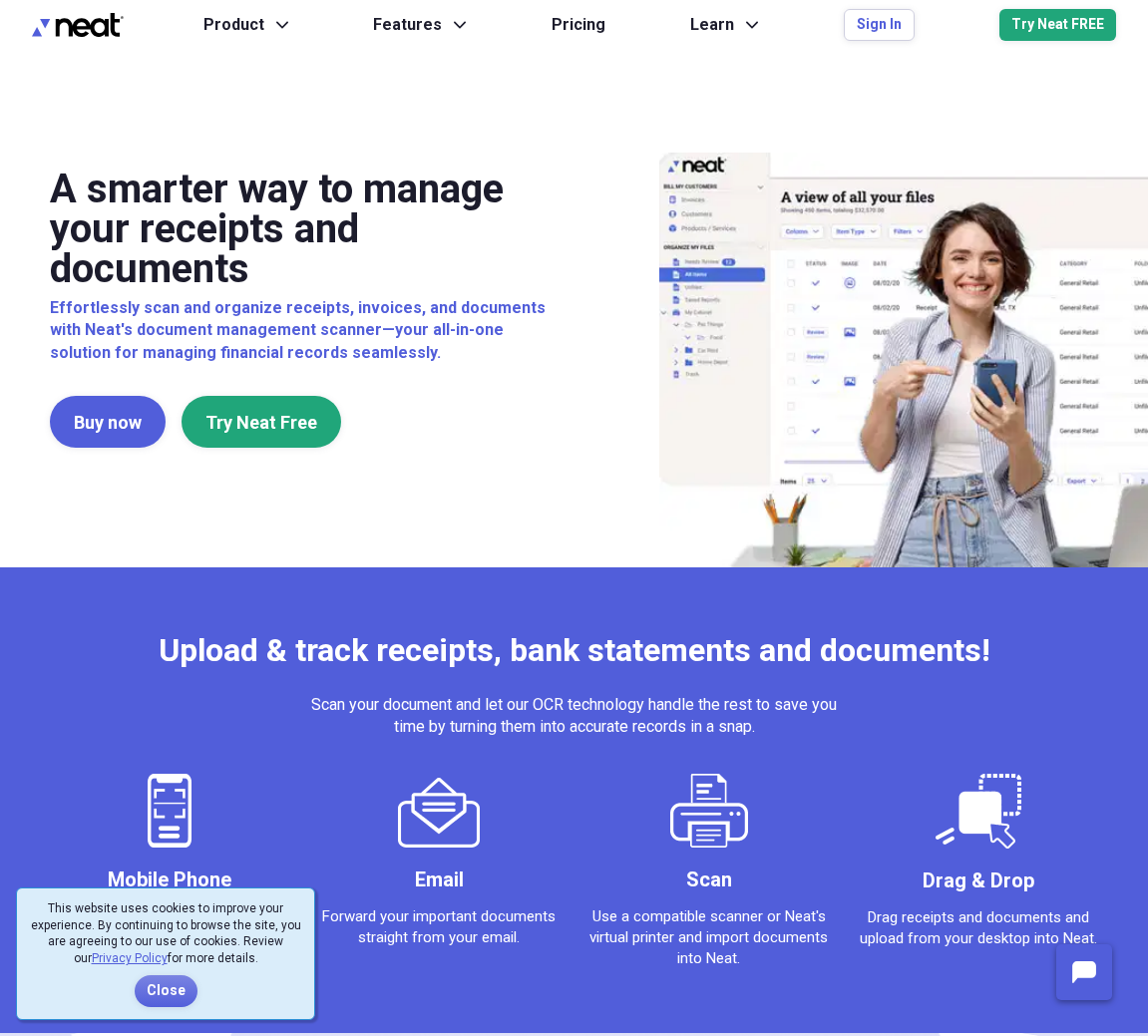 scroll, scrollTop: 0, scrollLeft: 0, axis: both 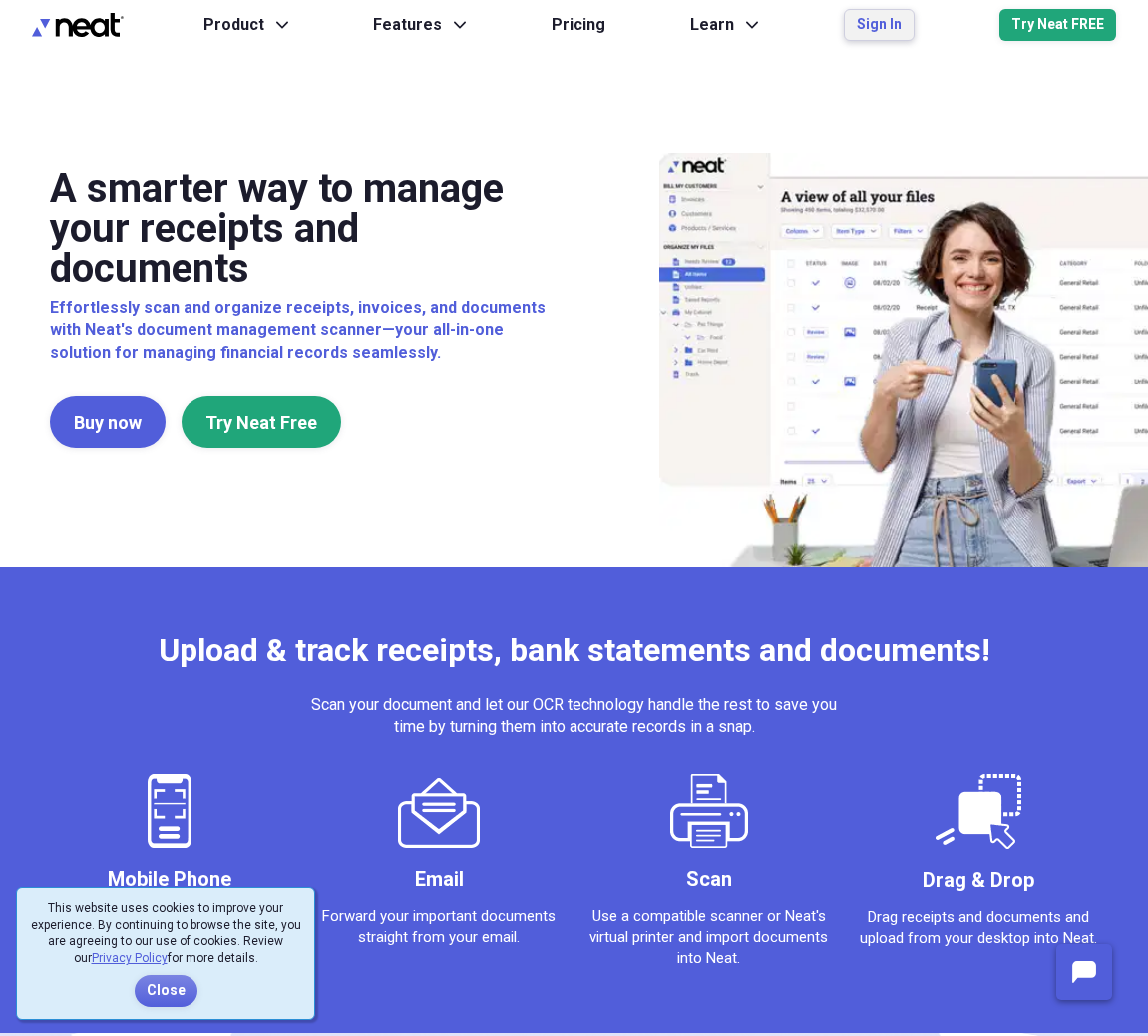 click on "Sign In" at bounding box center [879, 25] 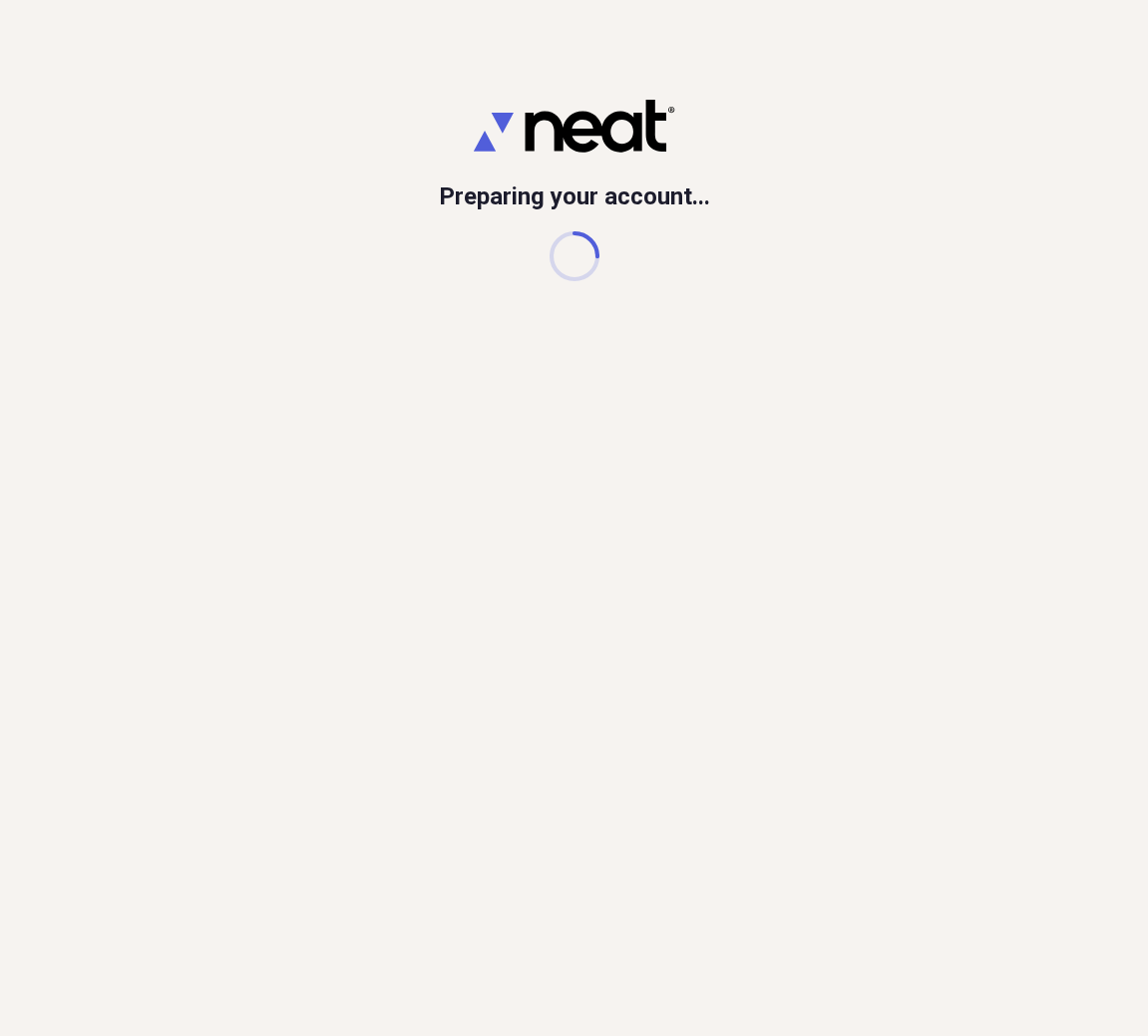 scroll, scrollTop: 0, scrollLeft: 0, axis: both 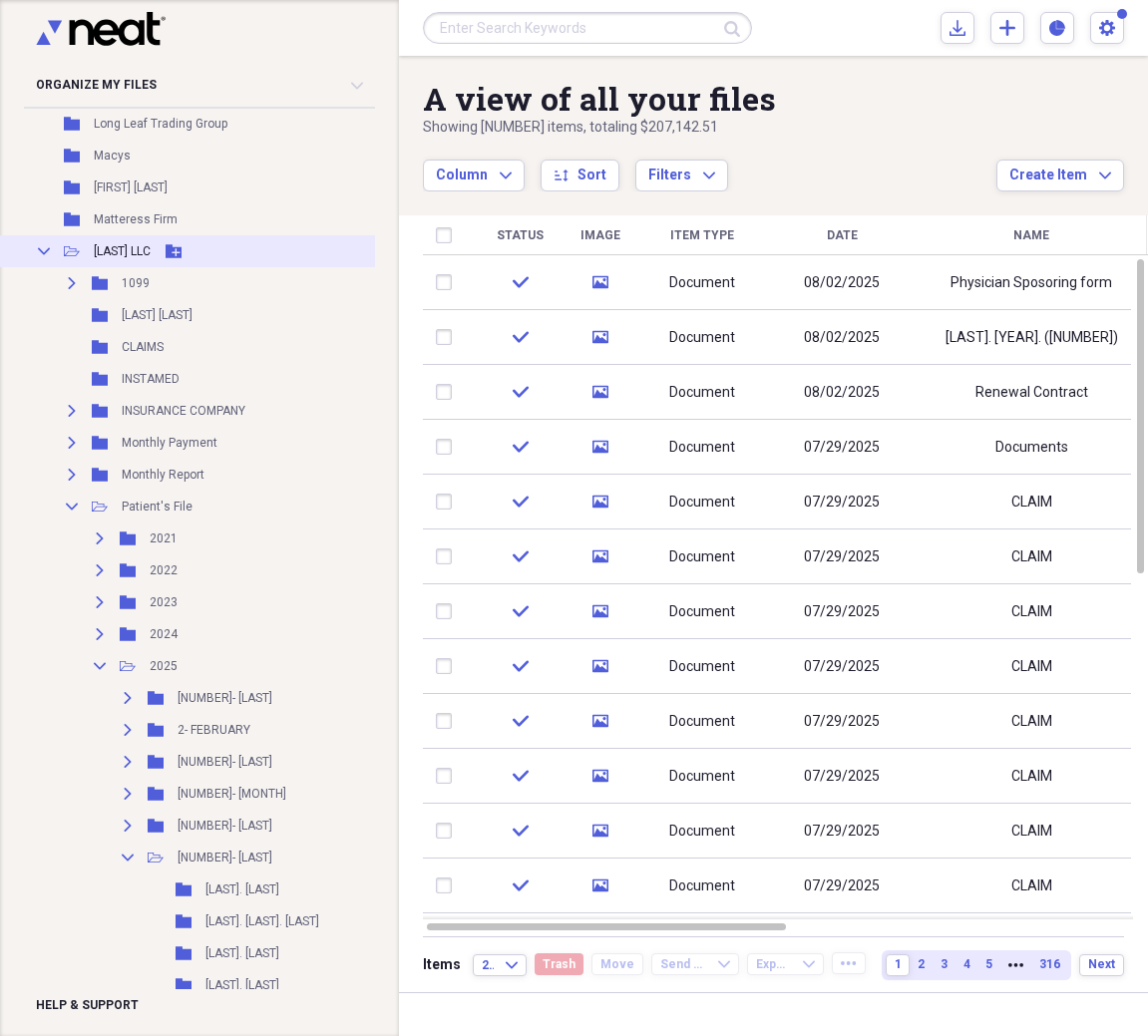 click on "Collapse" 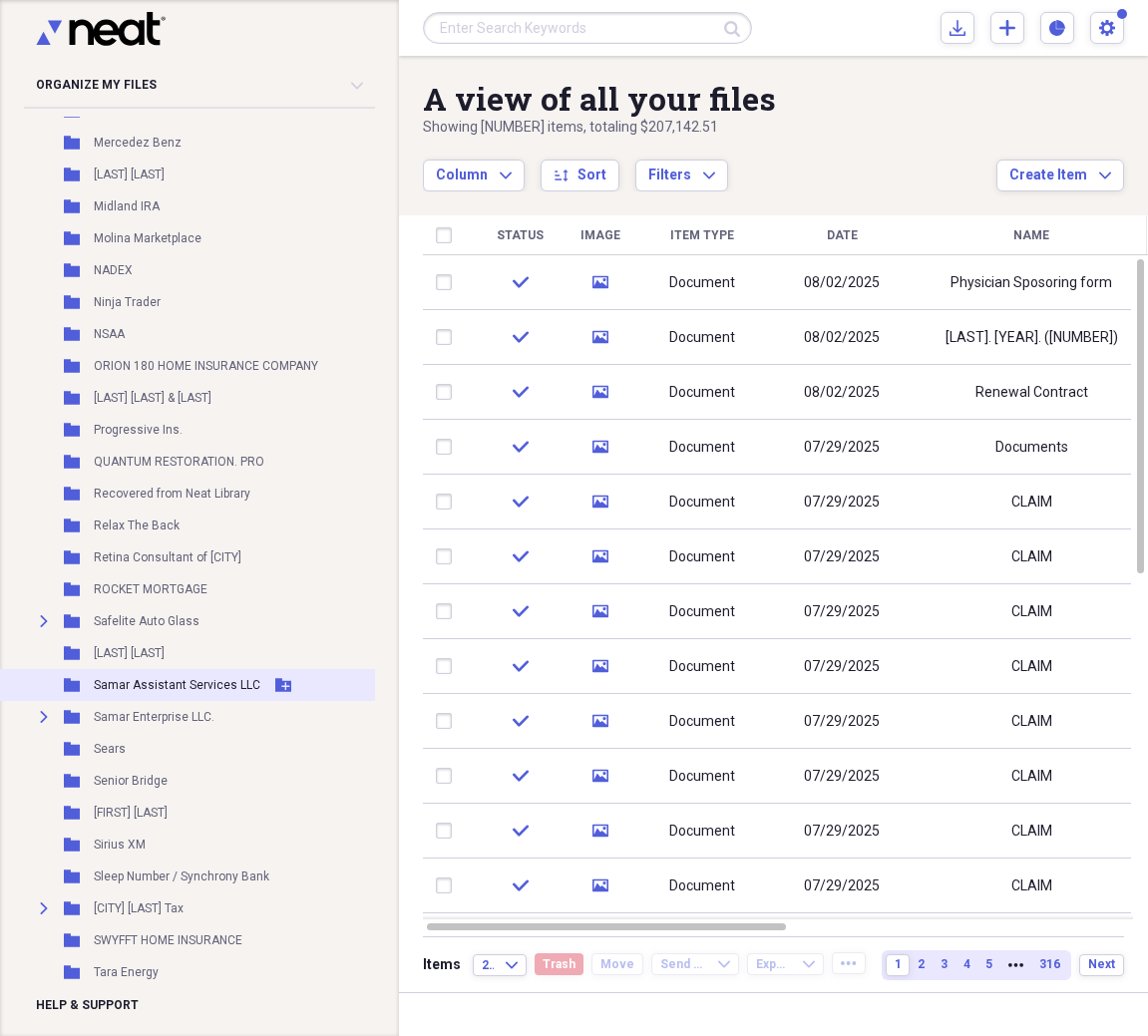 scroll, scrollTop: 2442, scrollLeft: 0, axis: vertical 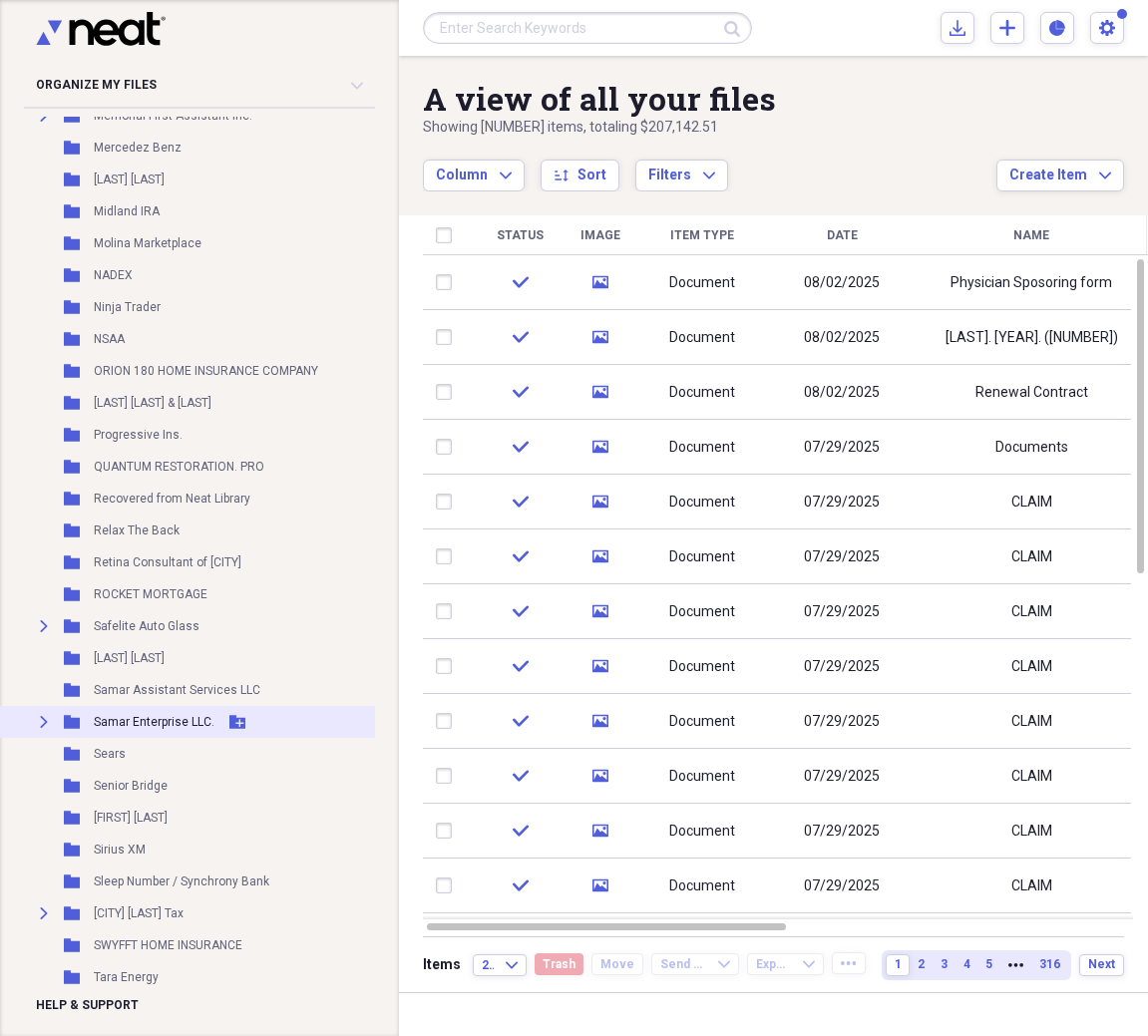 click on "Expand" at bounding box center [44, 722] 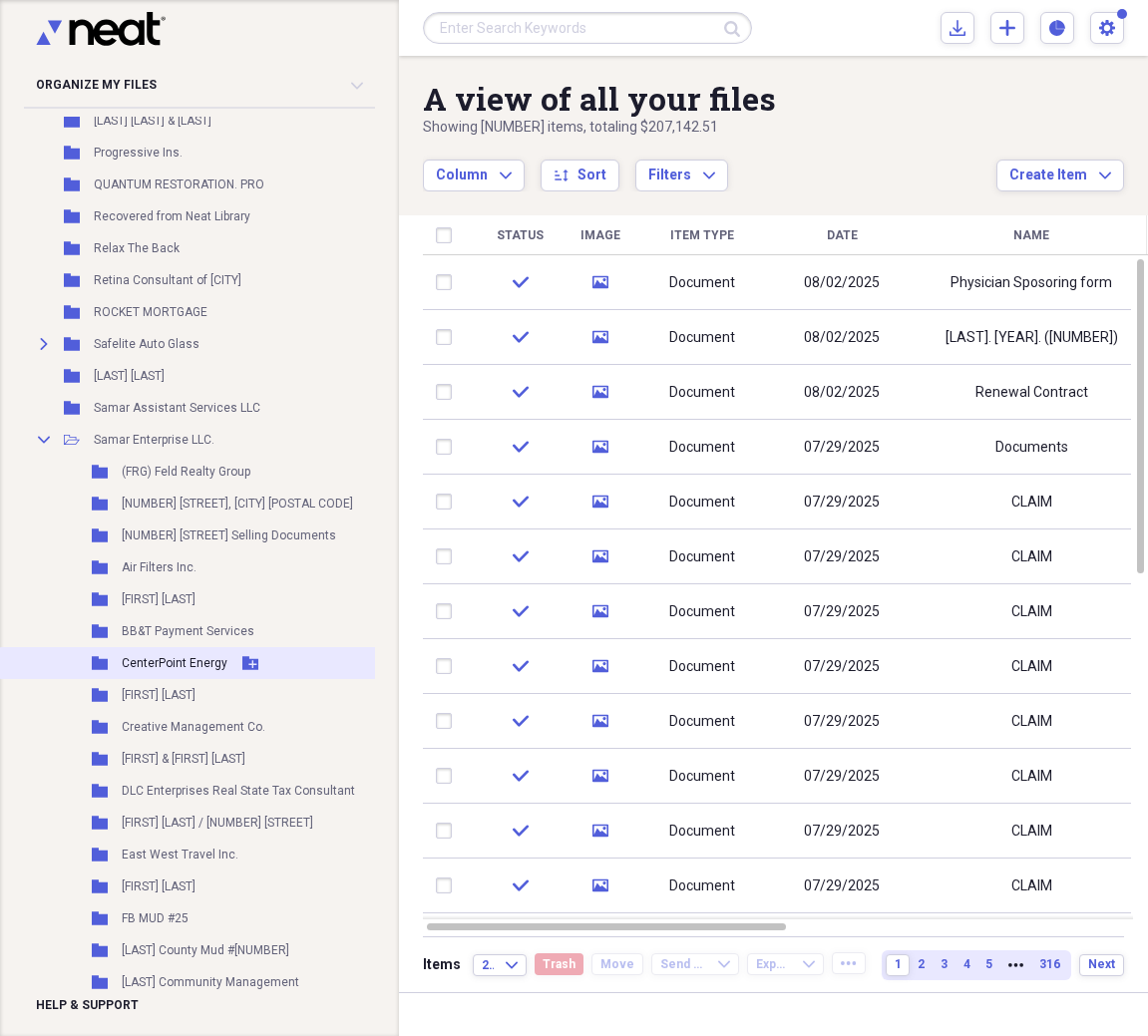 scroll, scrollTop: 2725, scrollLeft: 0, axis: vertical 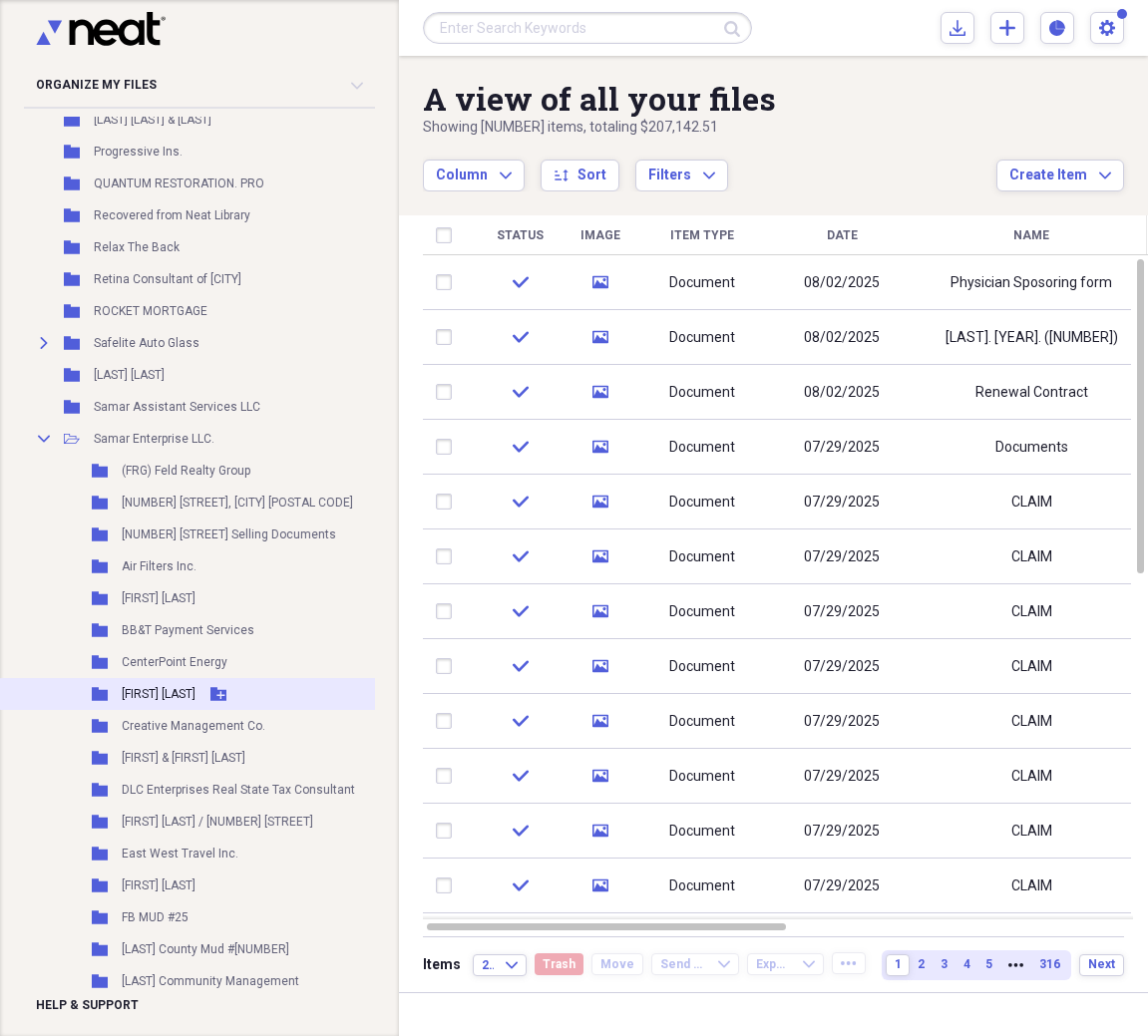 click on "[FIRST] [LAST]" at bounding box center [159, 694] 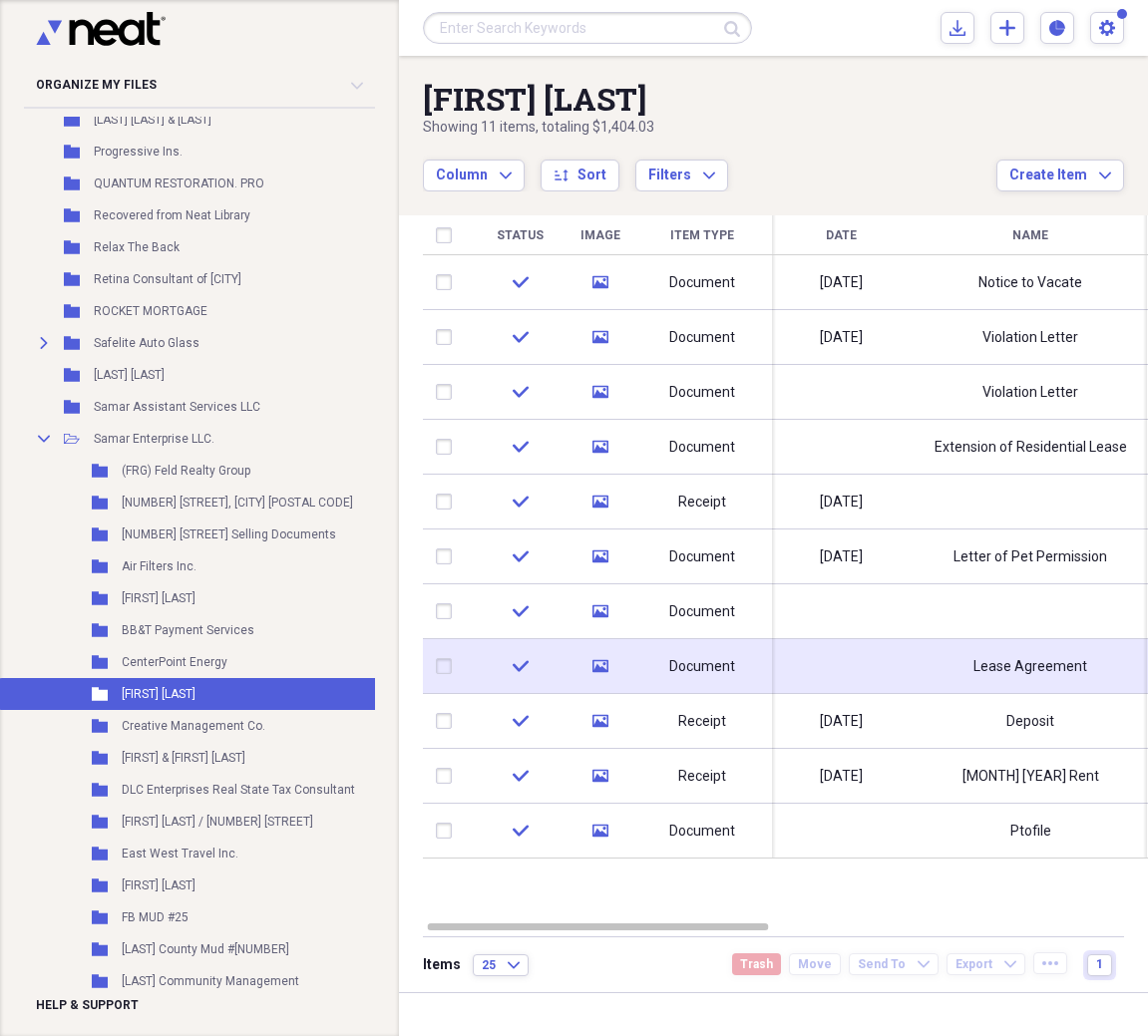 click at bounding box center [841, 666] 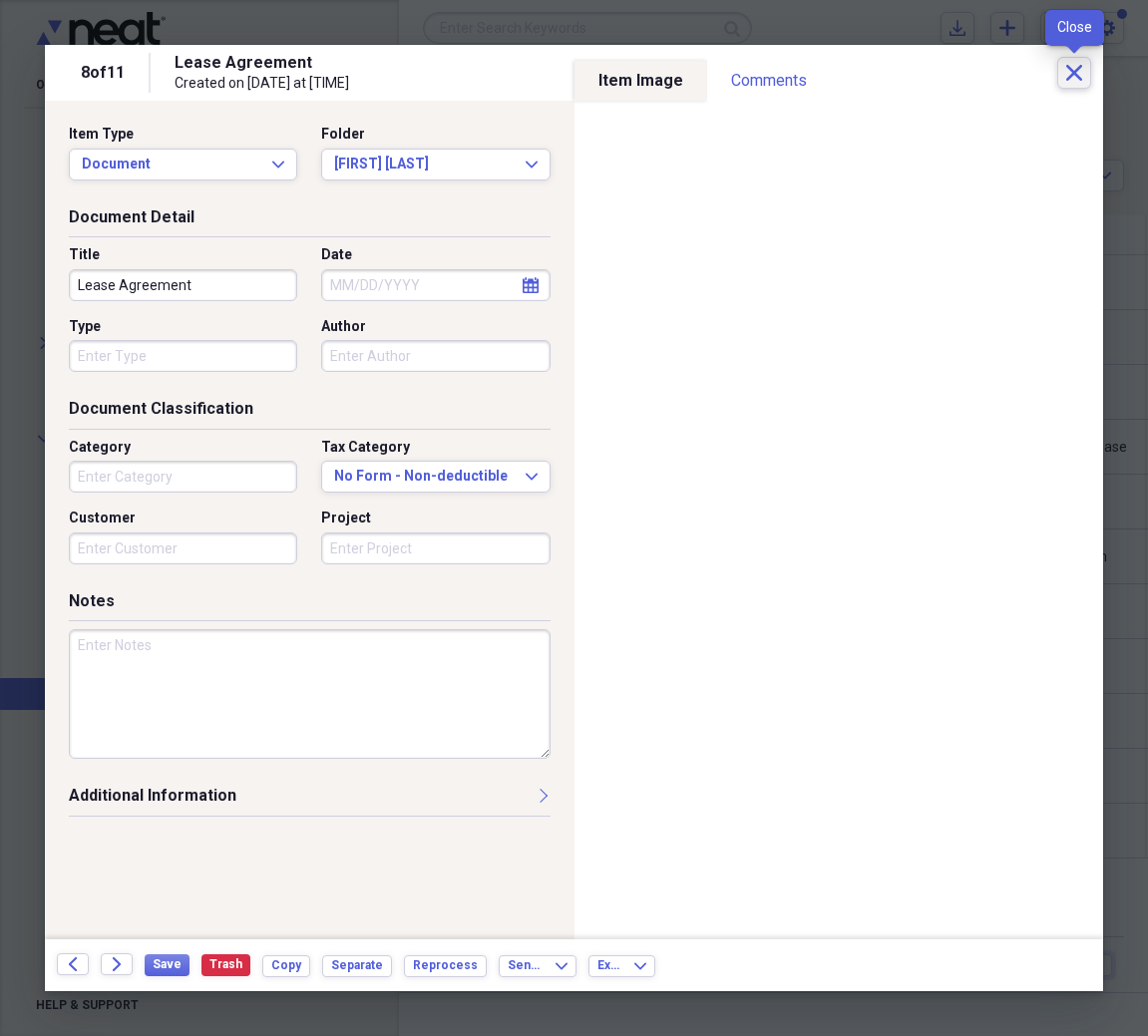 click 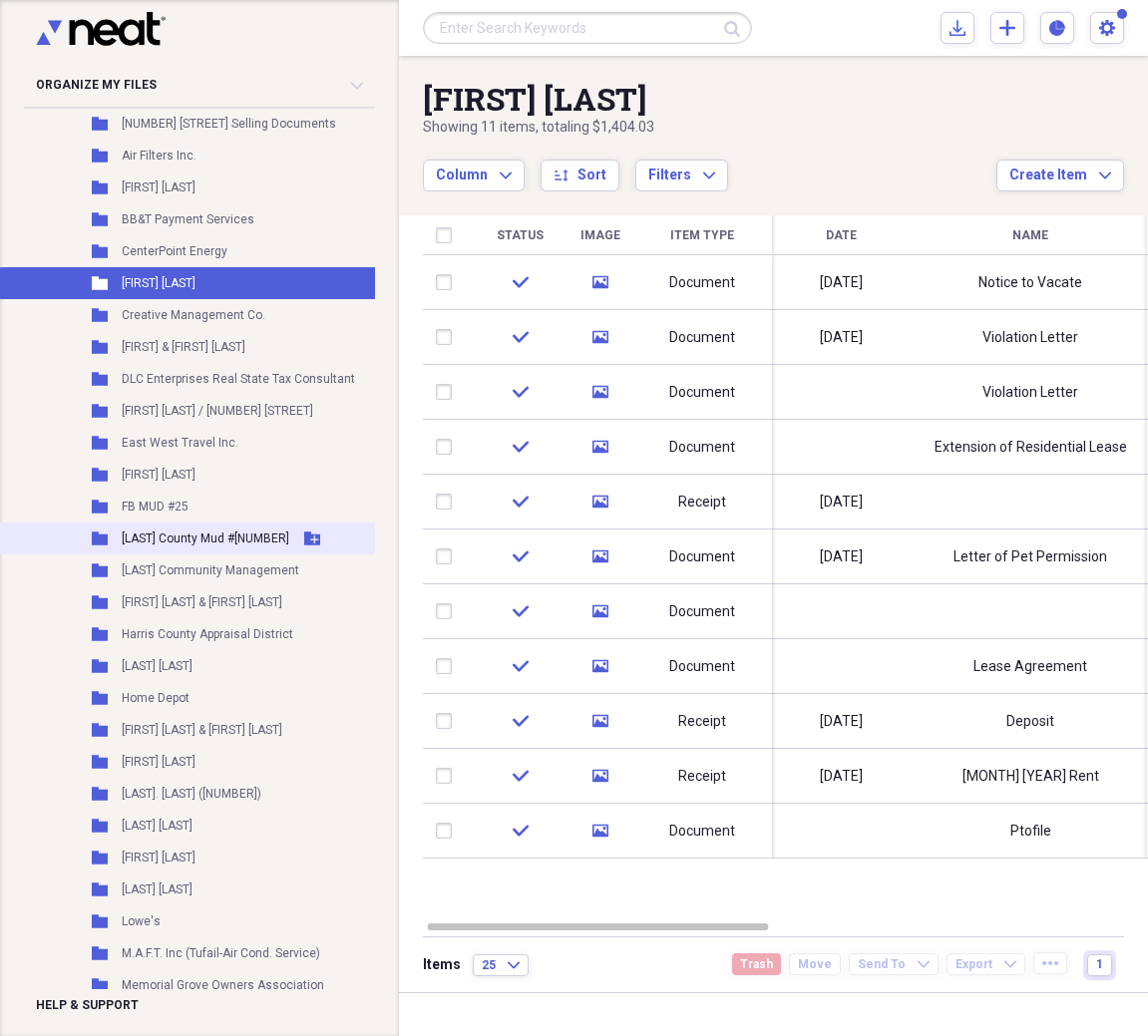 scroll, scrollTop: 3143, scrollLeft: 0, axis: vertical 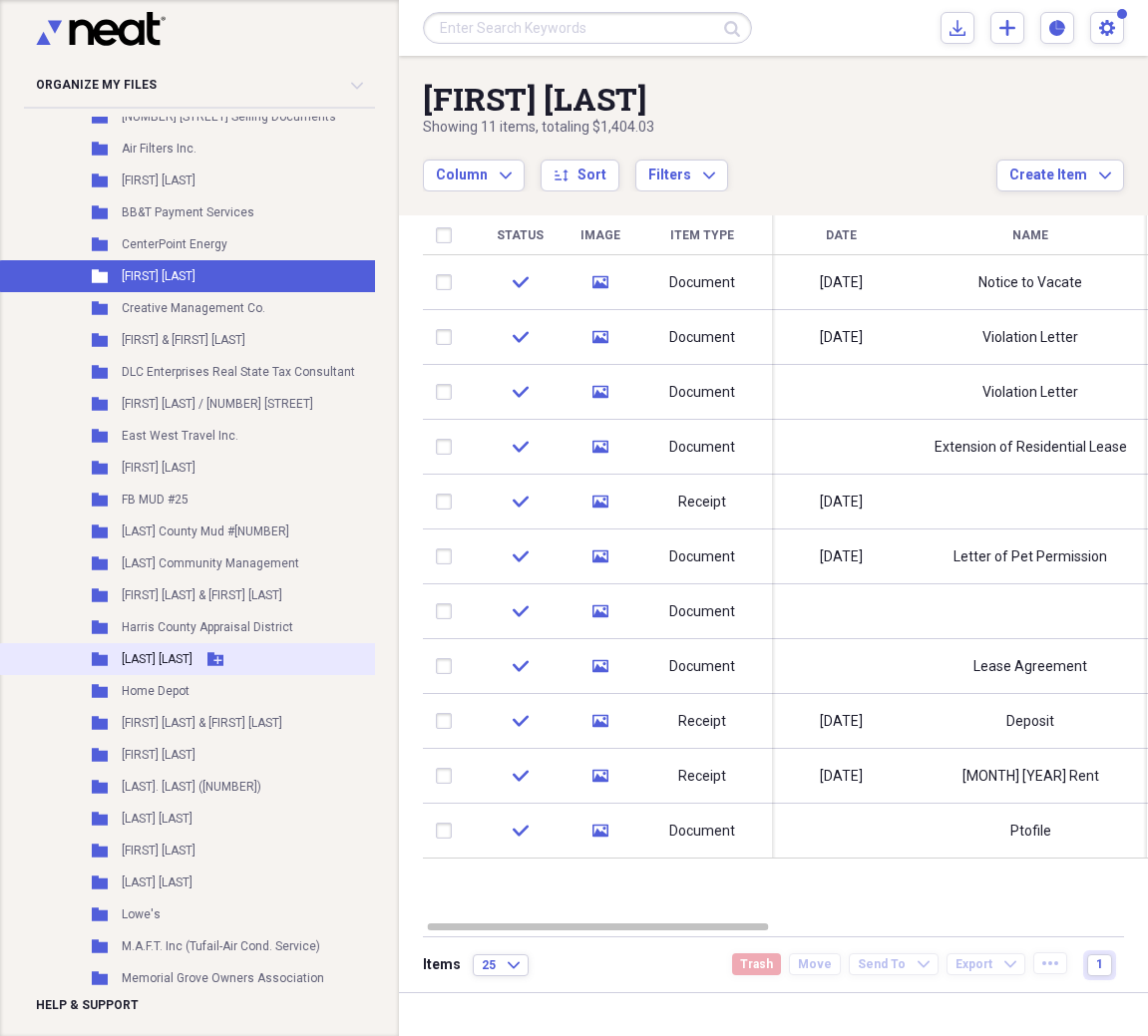 click on "[LAST] [LAST]" at bounding box center [157, 659] 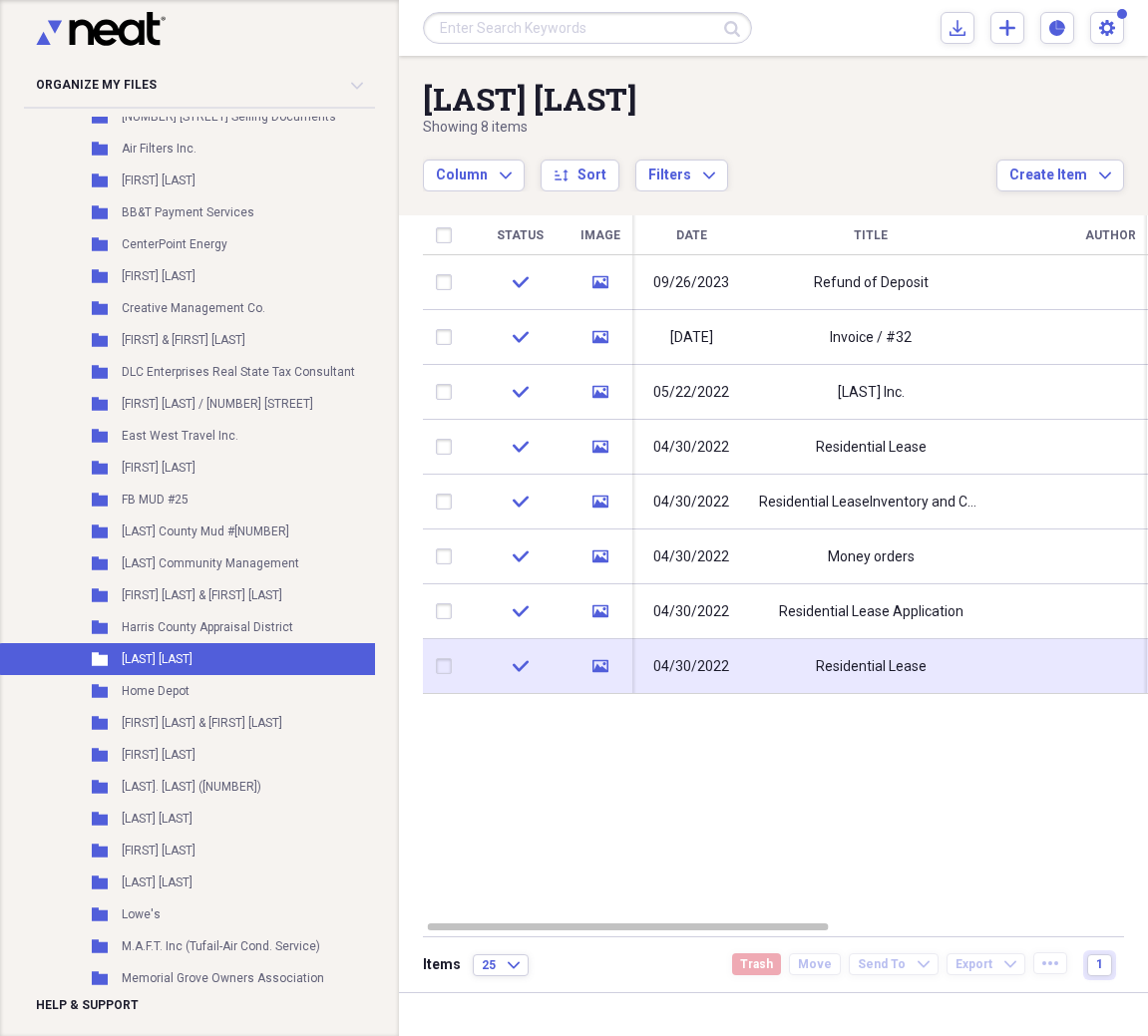 click on "Residential Lease" at bounding box center [871, 667] 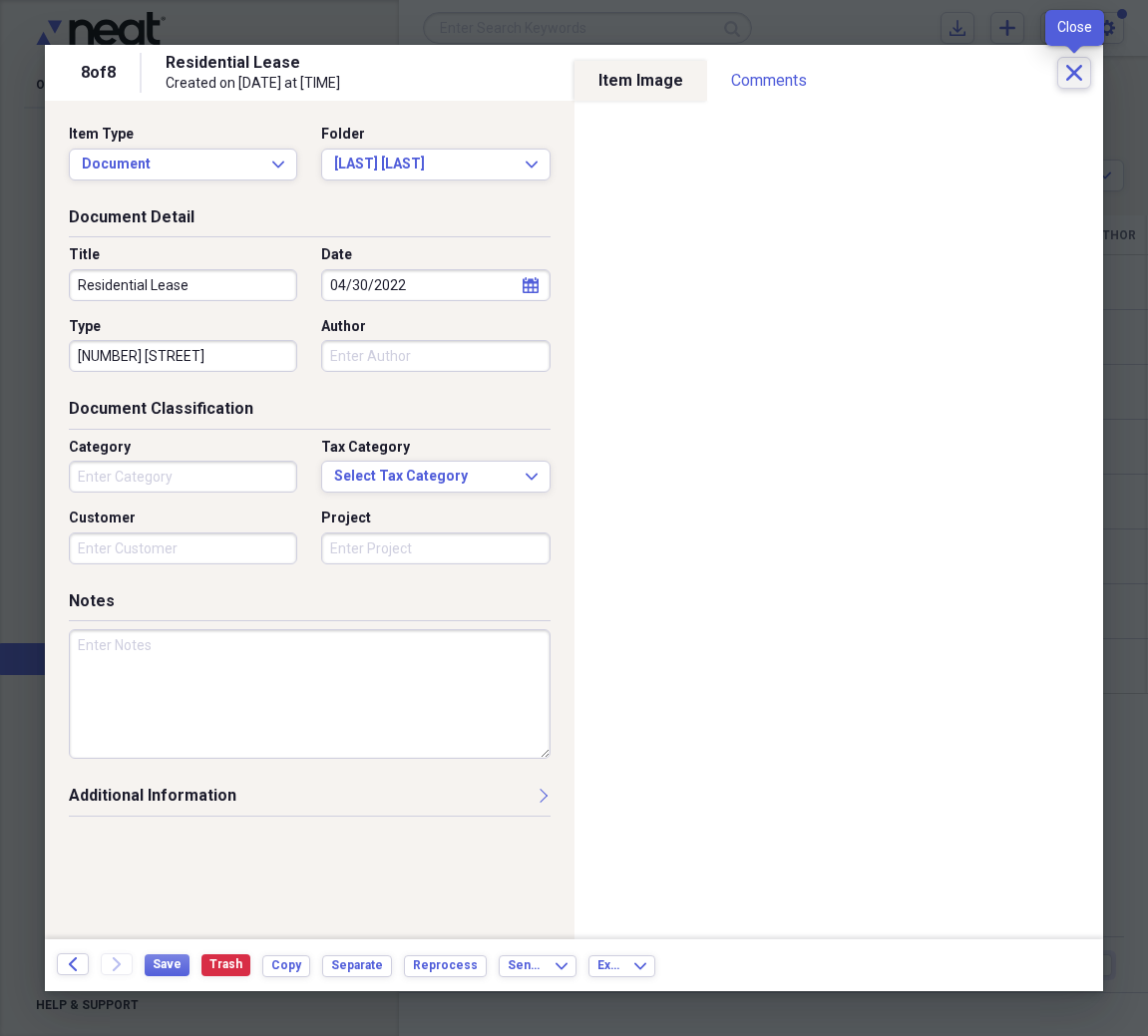 click on "Close" at bounding box center [1074, 73] 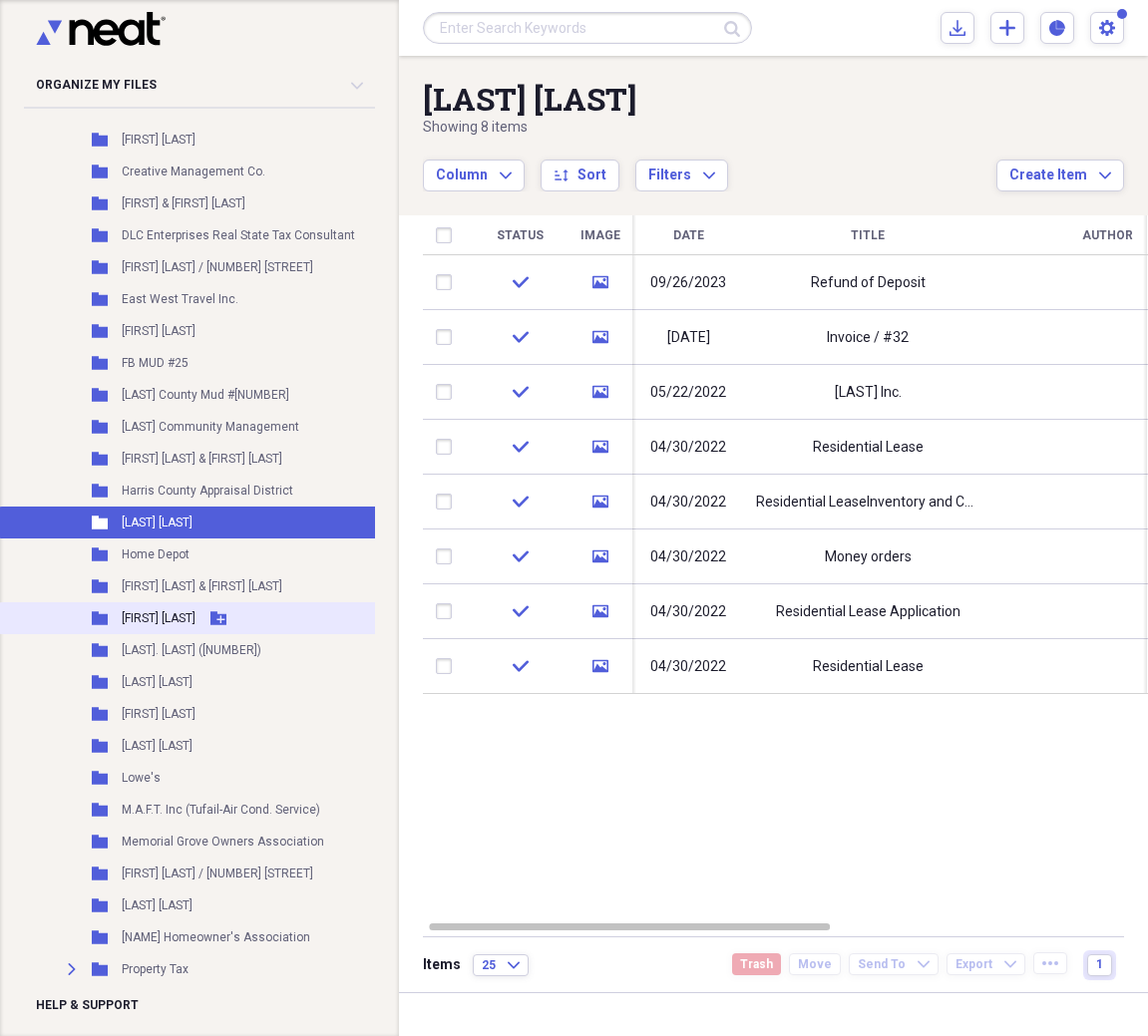 scroll, scrollTop: 3293, scrollLeft: 0, axis: vertical 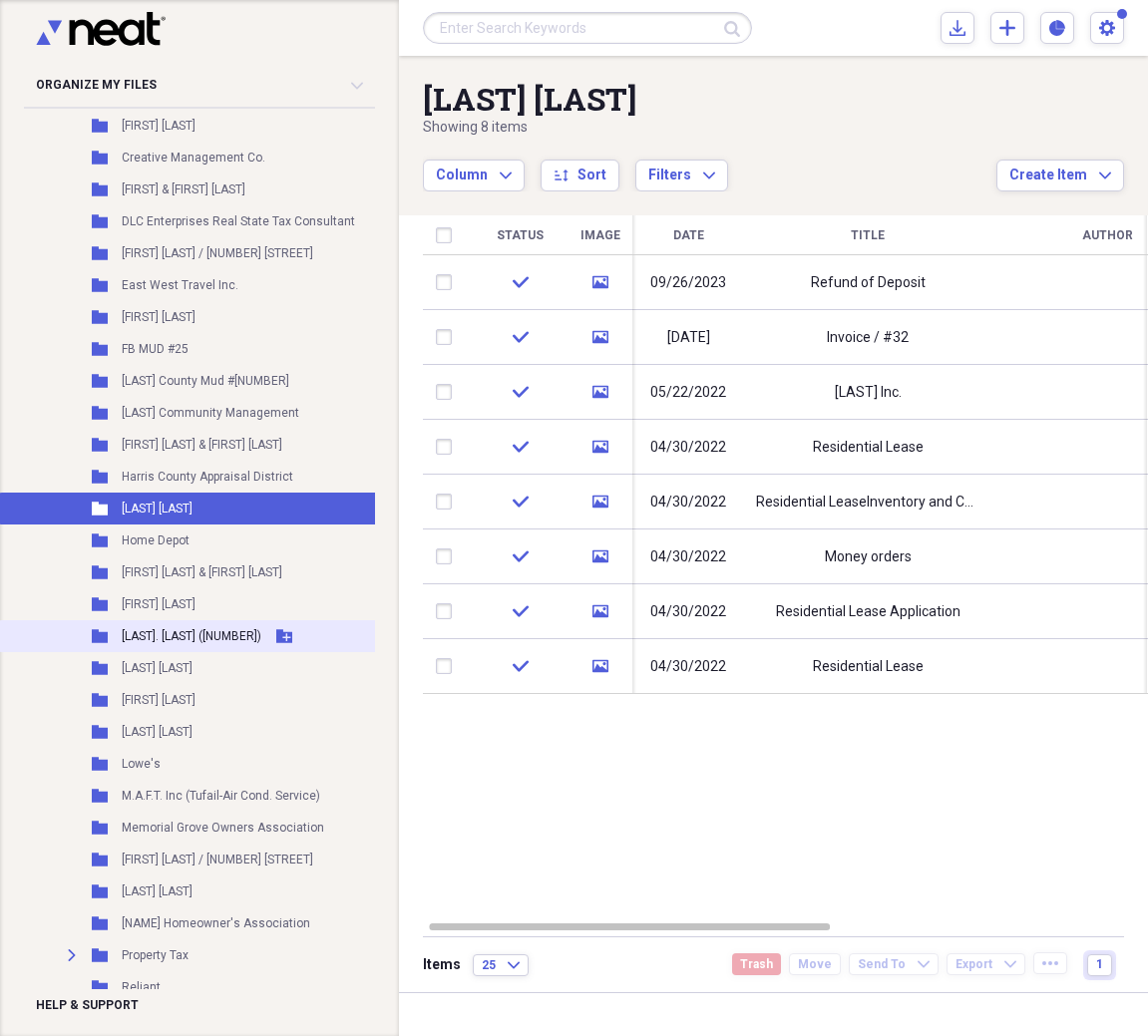 click on "[LAST]. [LAST] ([NUMBER])" at bounding box center (191, 636) 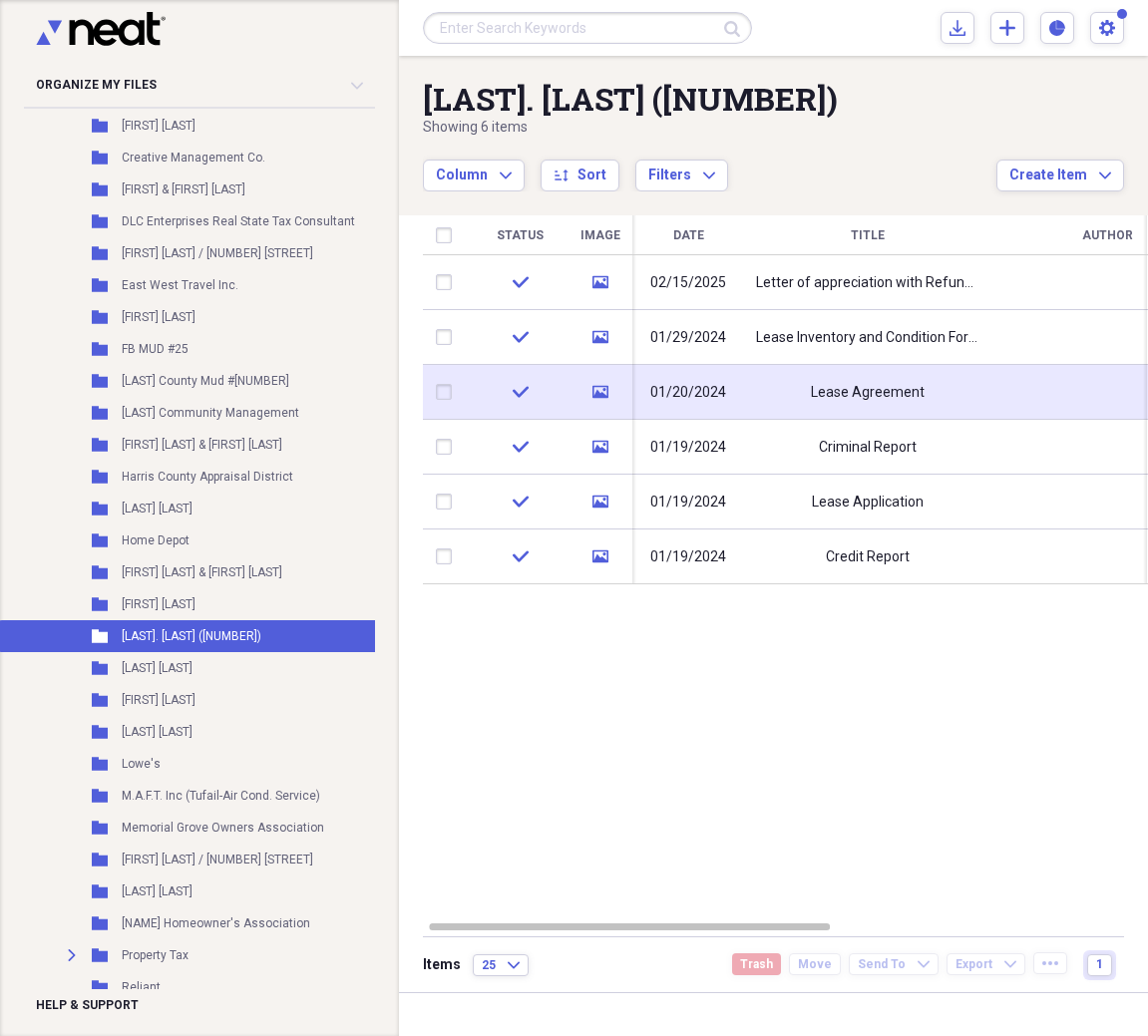 click on "Lease Agreement" at bounding box center (868, 392) 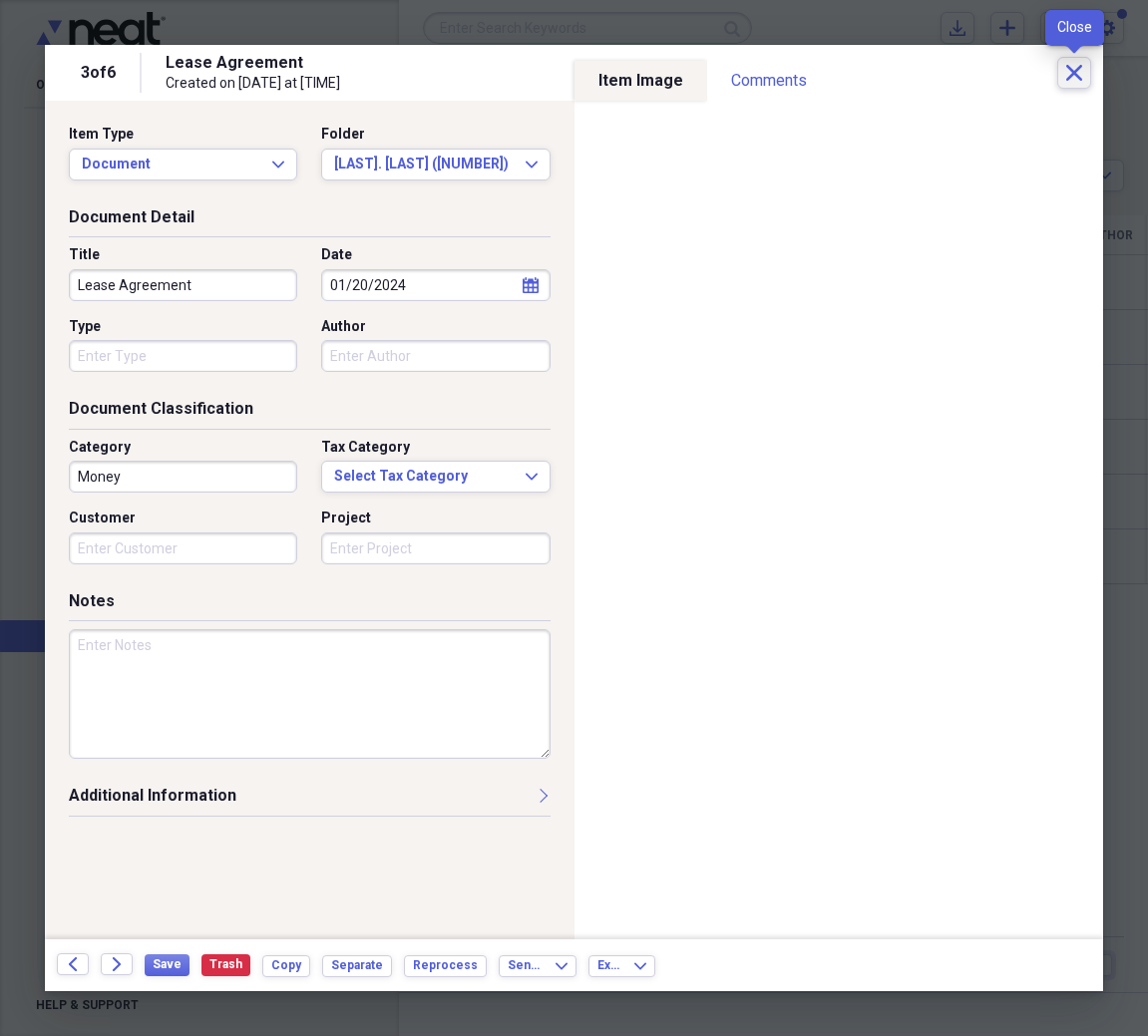 click 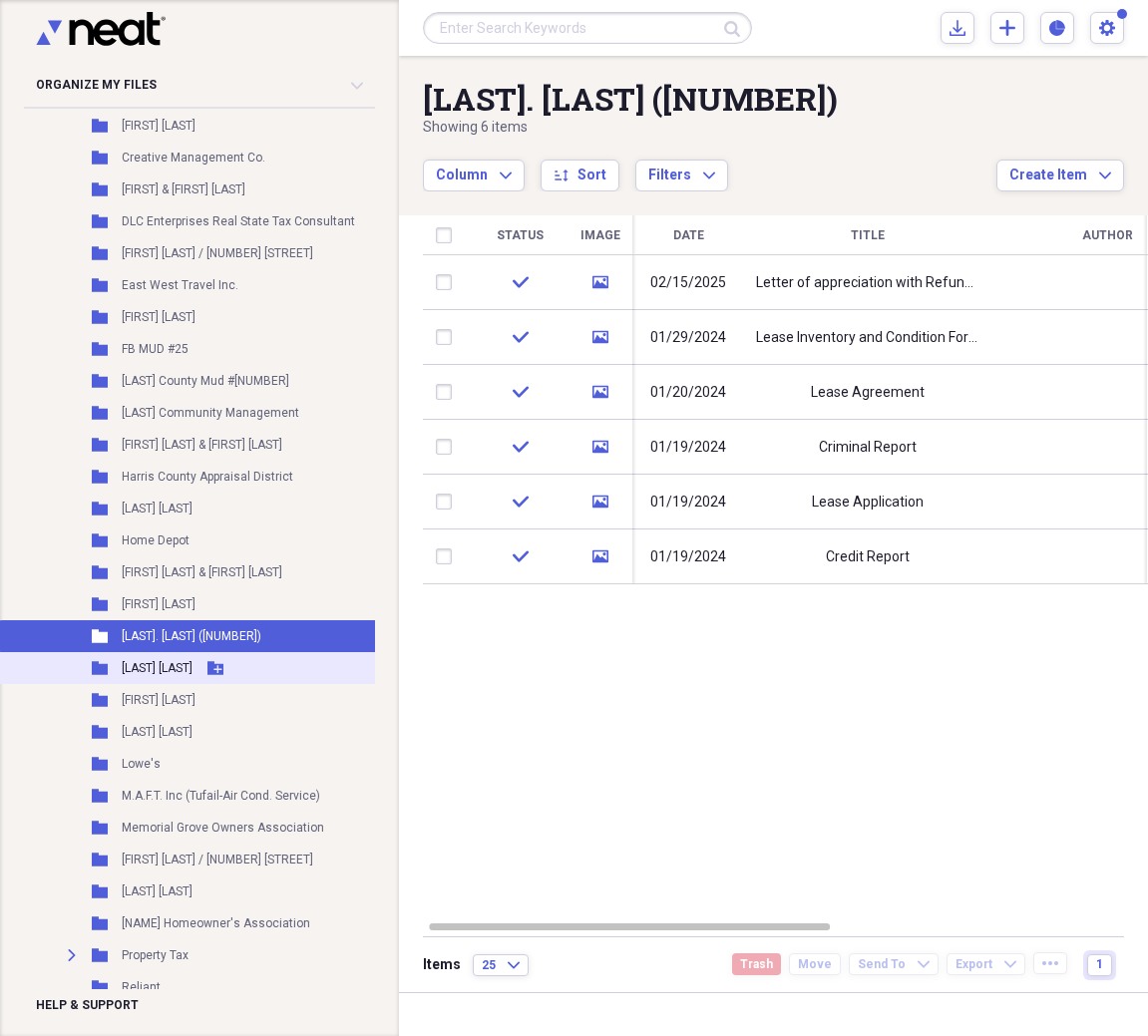 click on "[LAST] [LAST]" at bounding box center [157, 668] 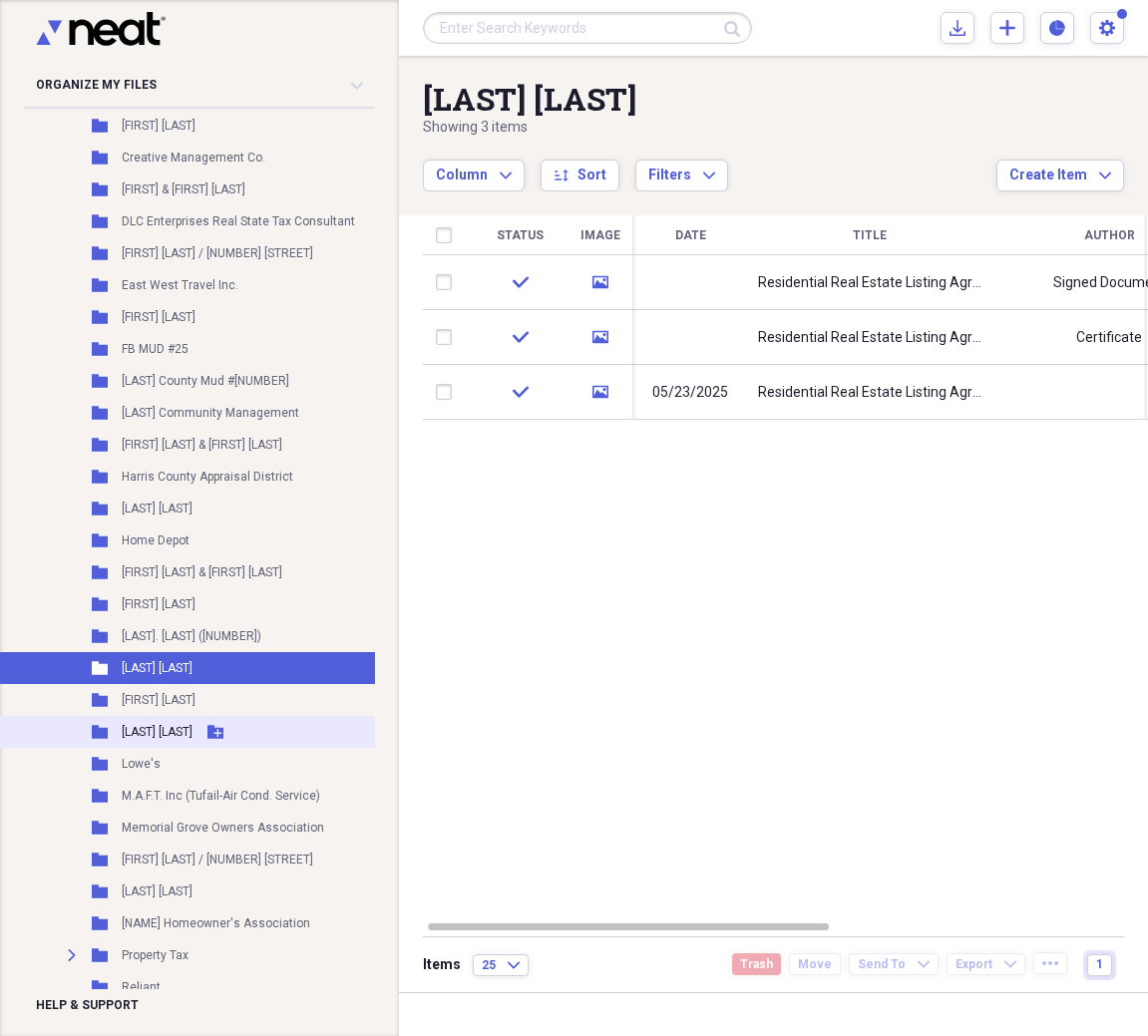 click on "[LAST] [LAST]" at bounding box center (157, 732) 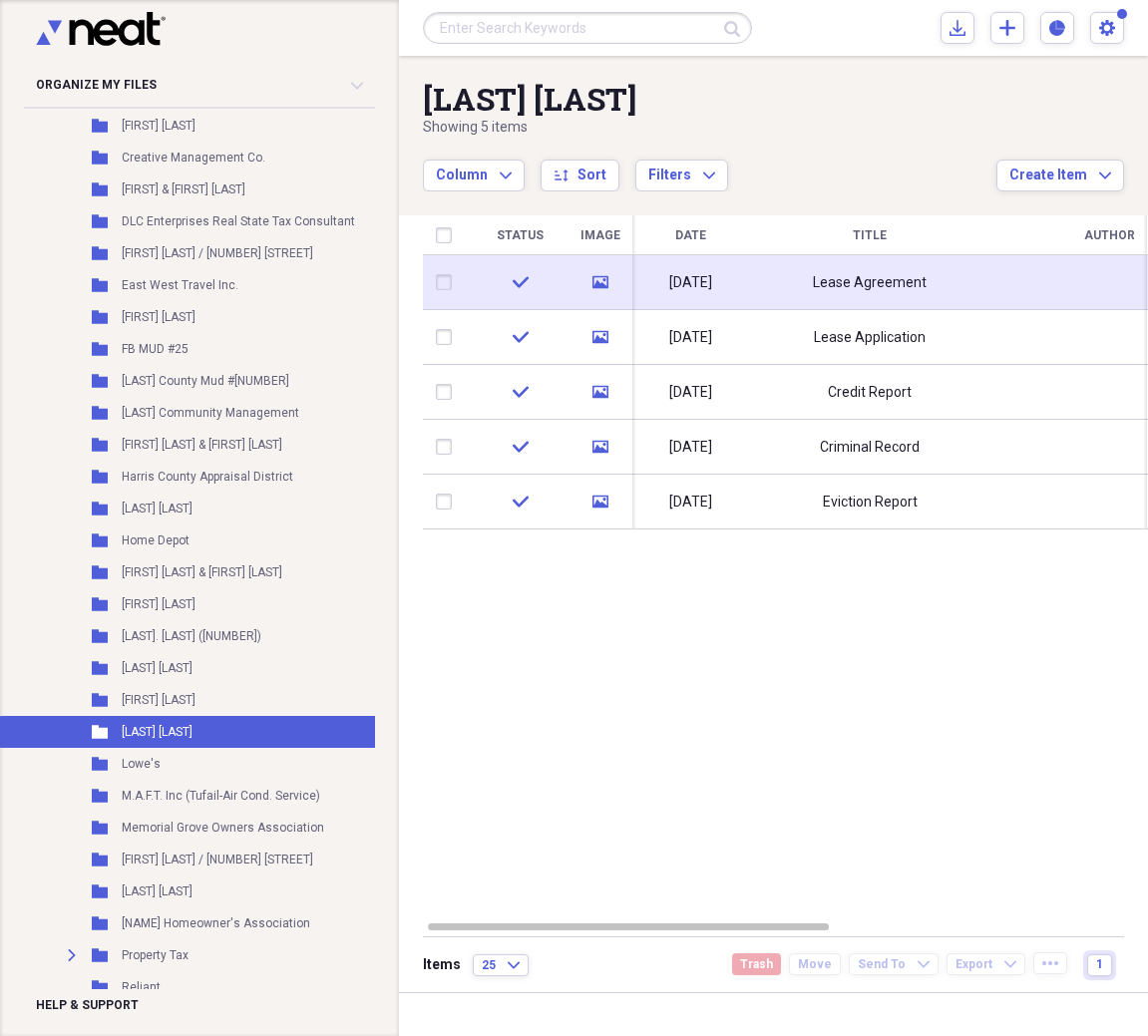 click on "Lease Agreement" at bounding box center [870, 282] 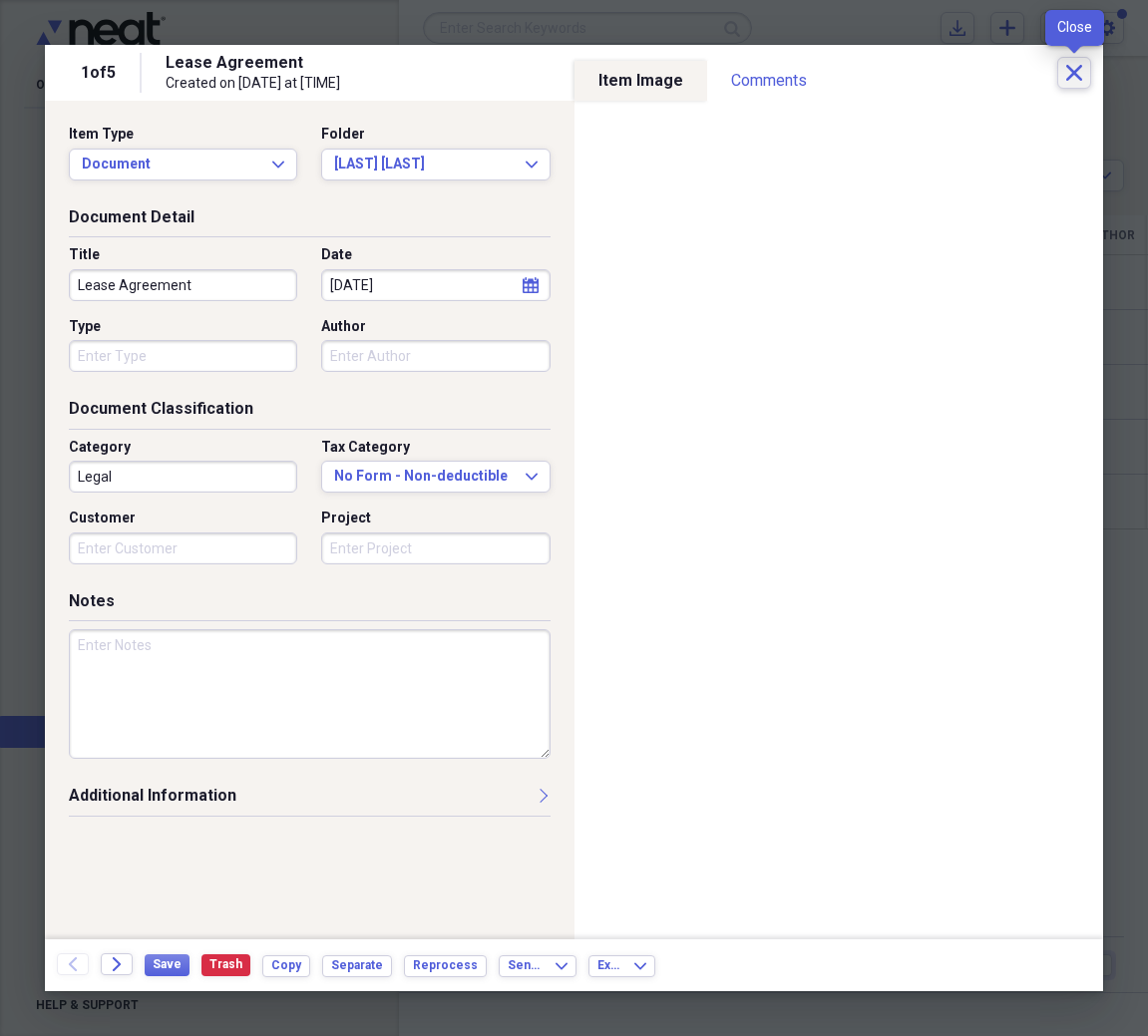 click on "Close" 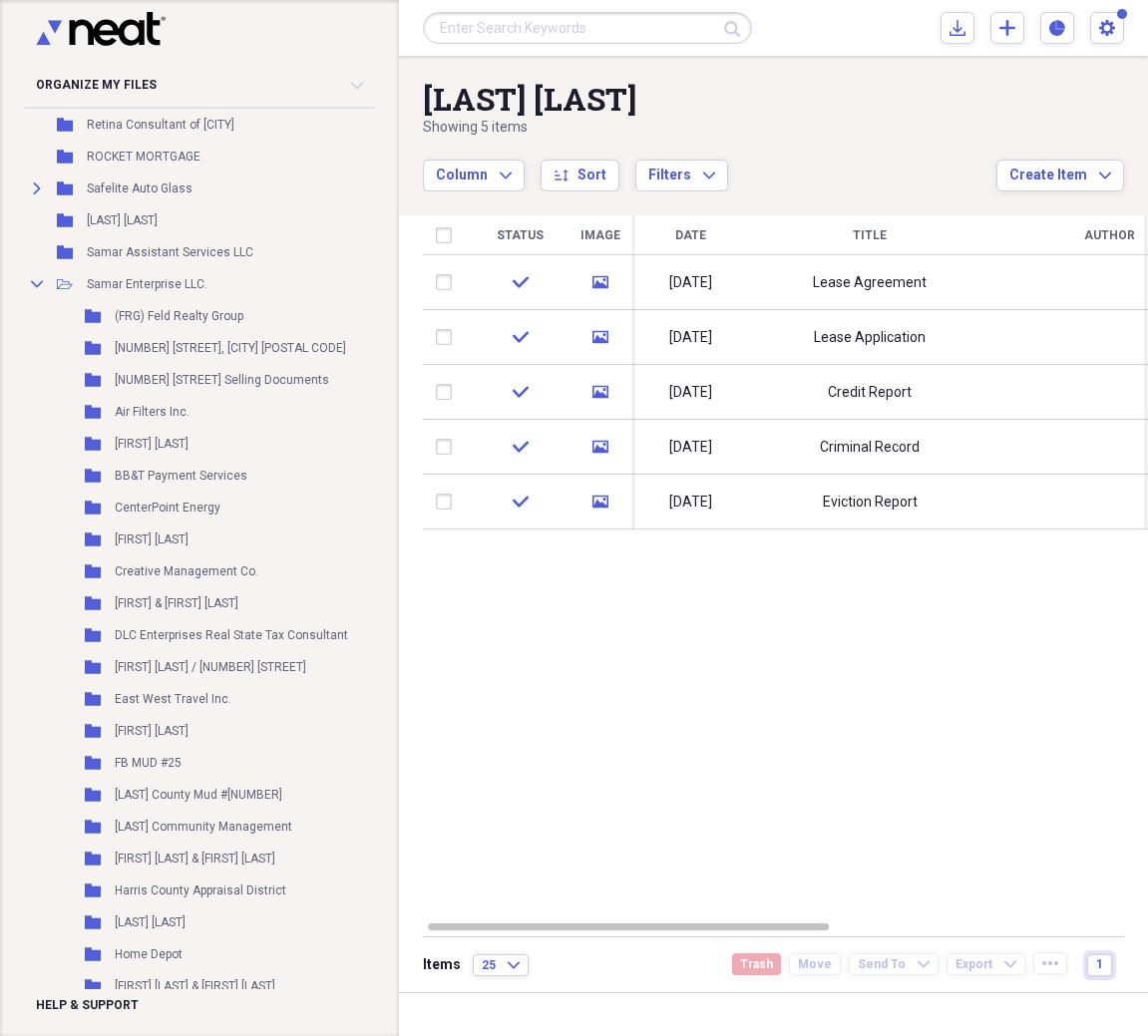 scroll, scrollTop: 2735, scrollLeft: 7, axis: both 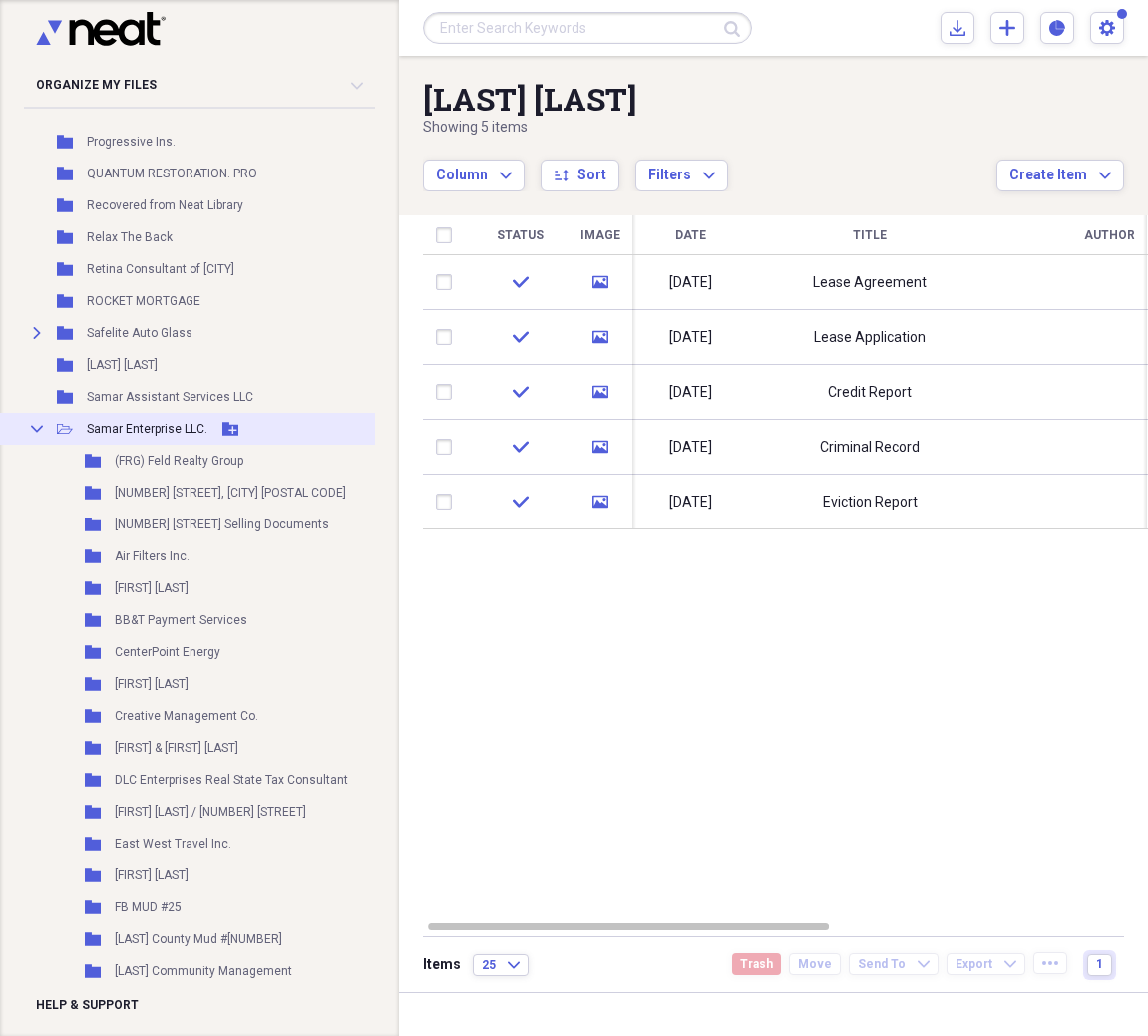 click on "Collapse" 